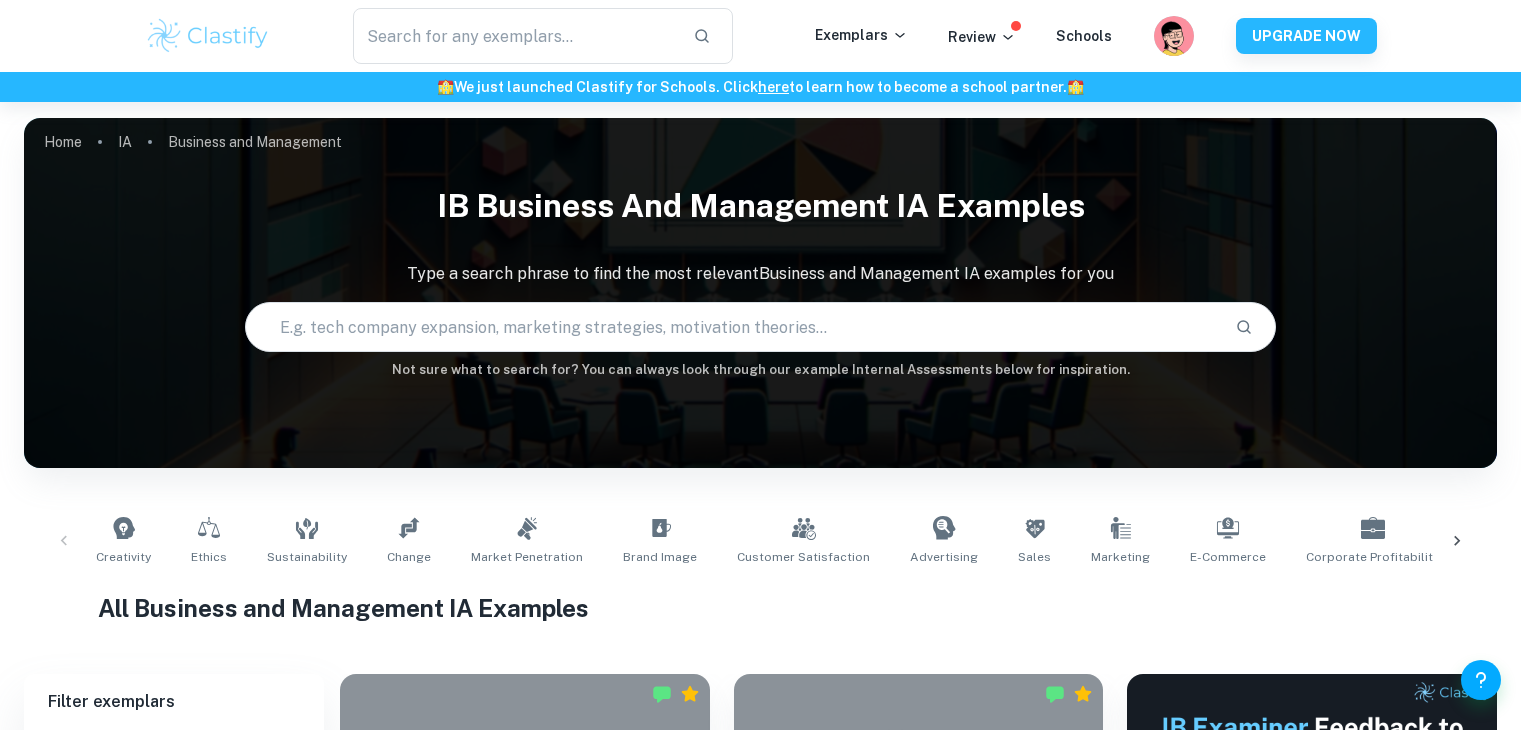 scroll, scrollTop: 492, scrollLeft: 0, axis: vertical 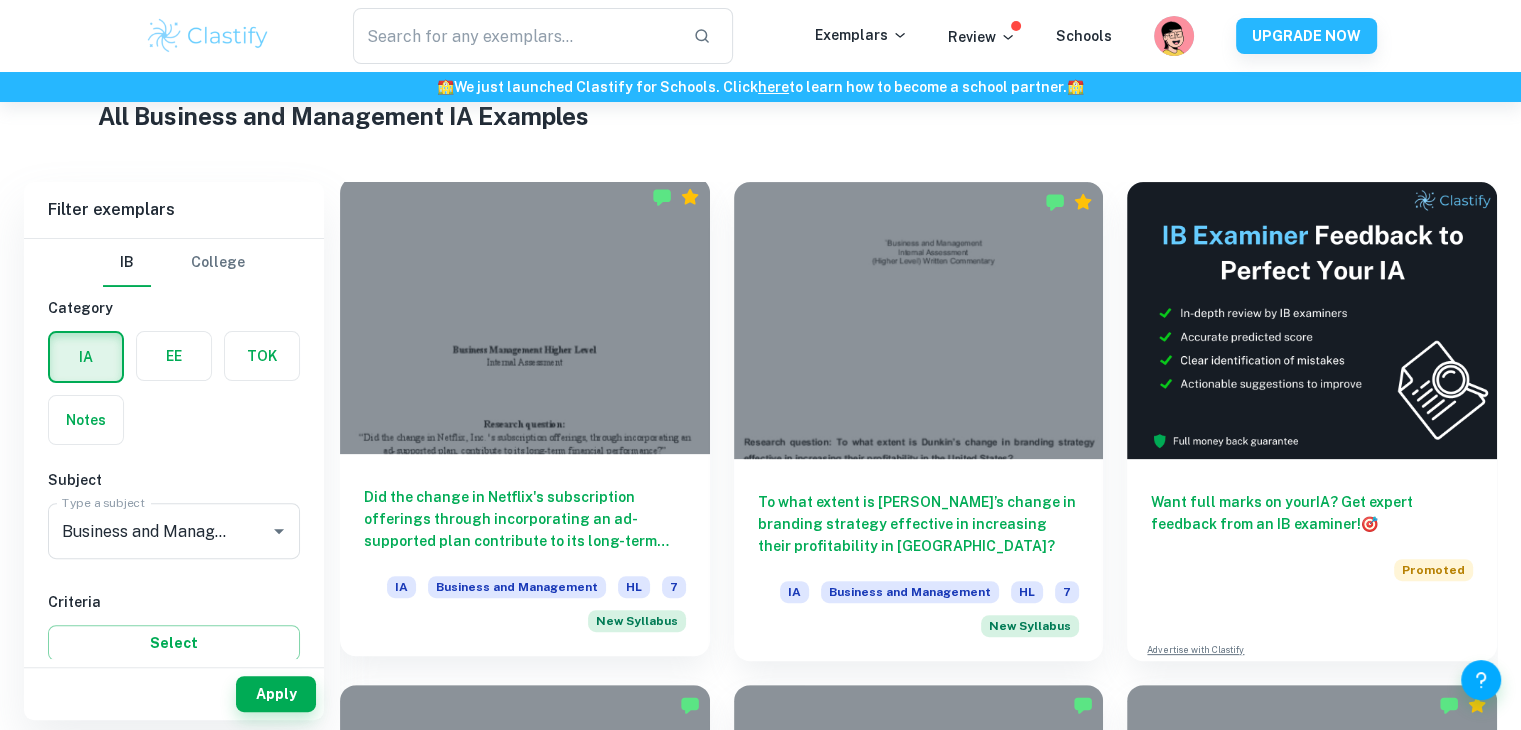 click at bounding box center (525, 315) 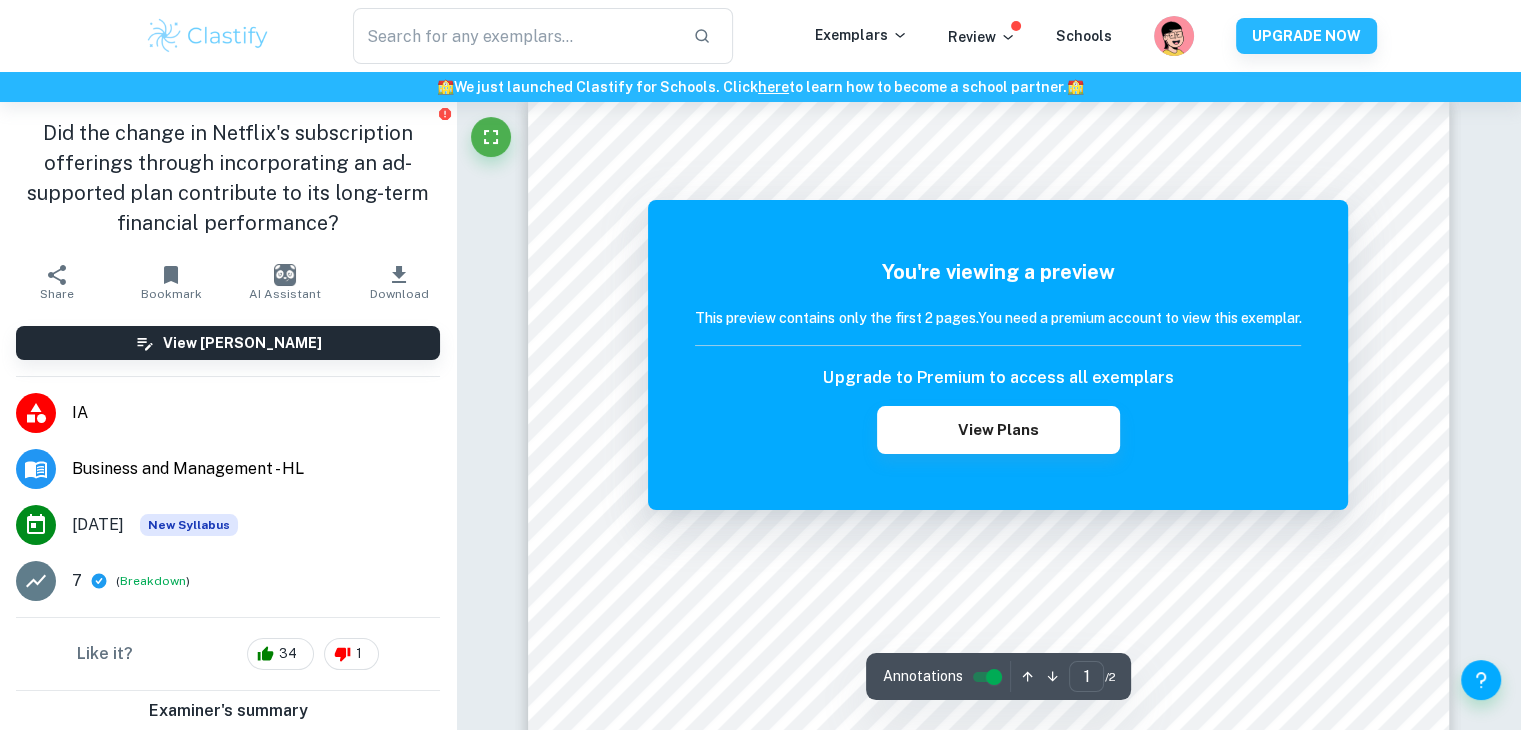scroll, scrollTop: 28, scrollLeft: 0, axis: vertical 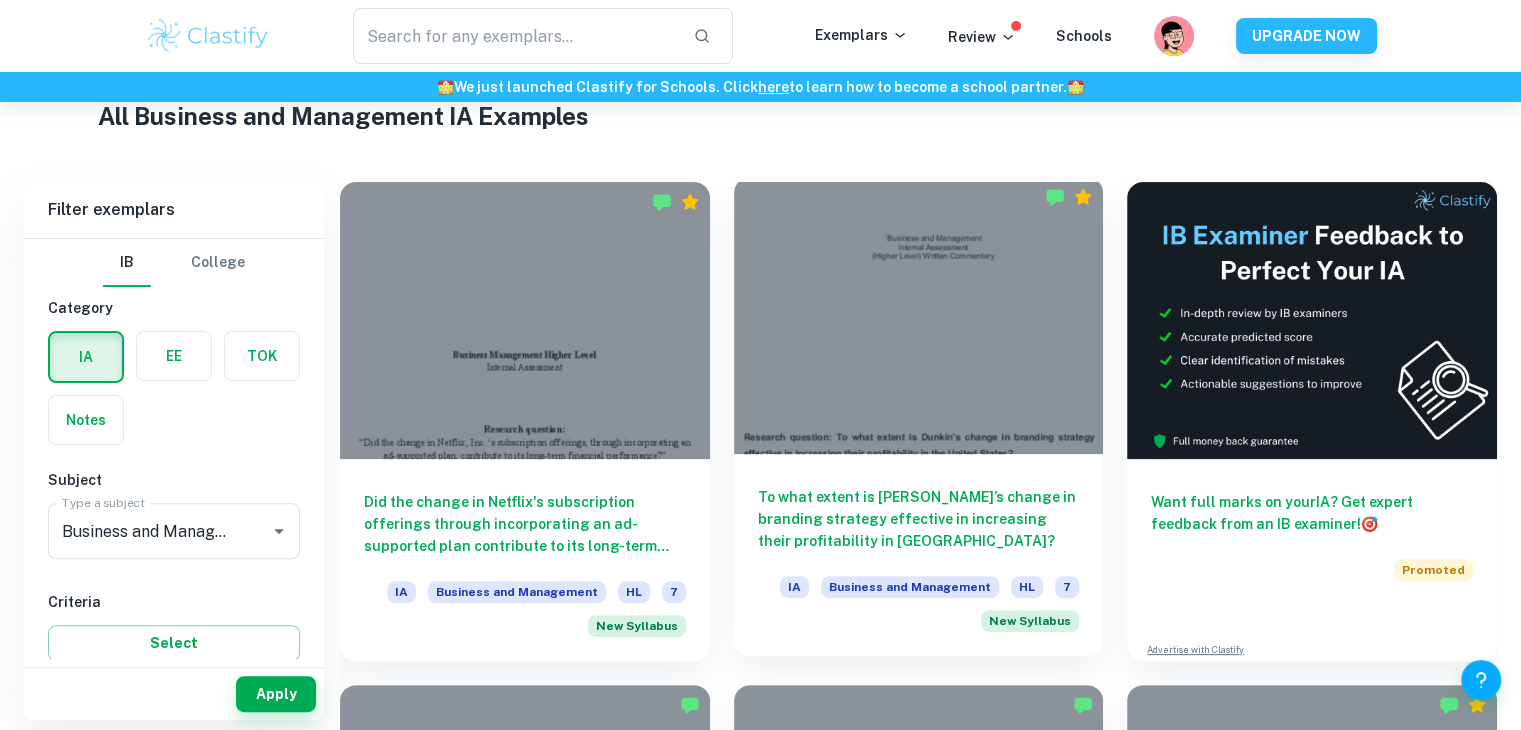 click at bounding box center [919, 315] 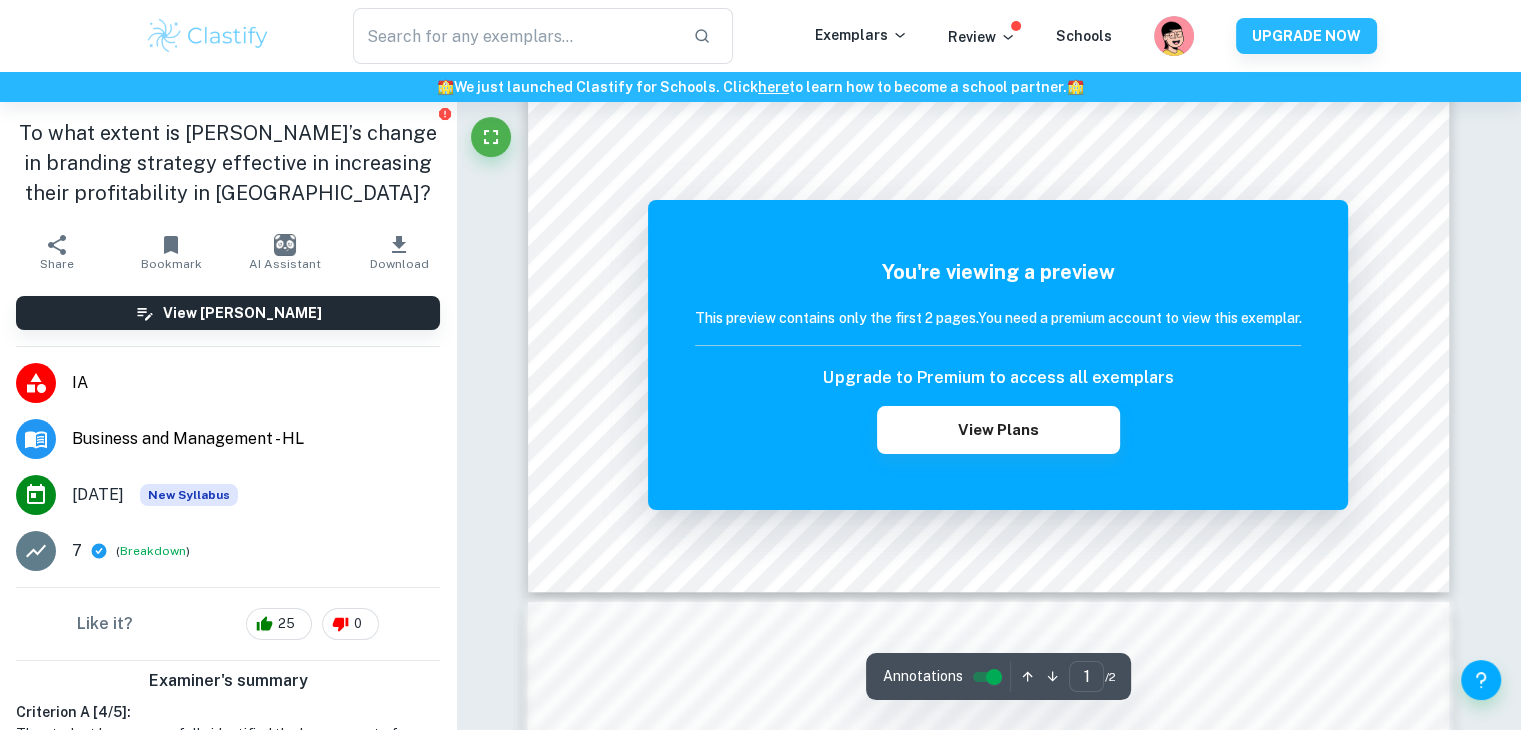 scroll, scrollTop: 834, scrollLeft: 0, axis: vertical 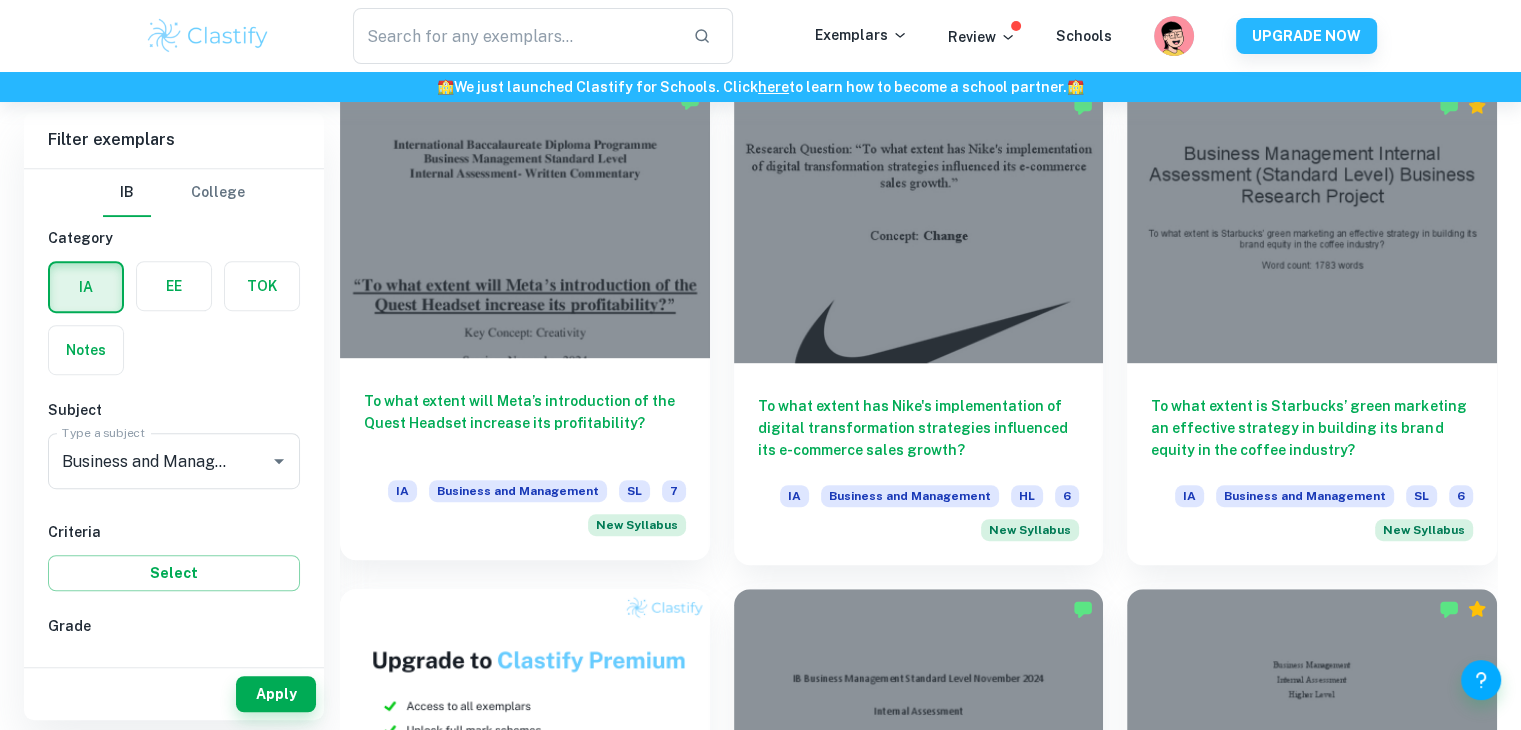 click at bounding box center [525, 219] 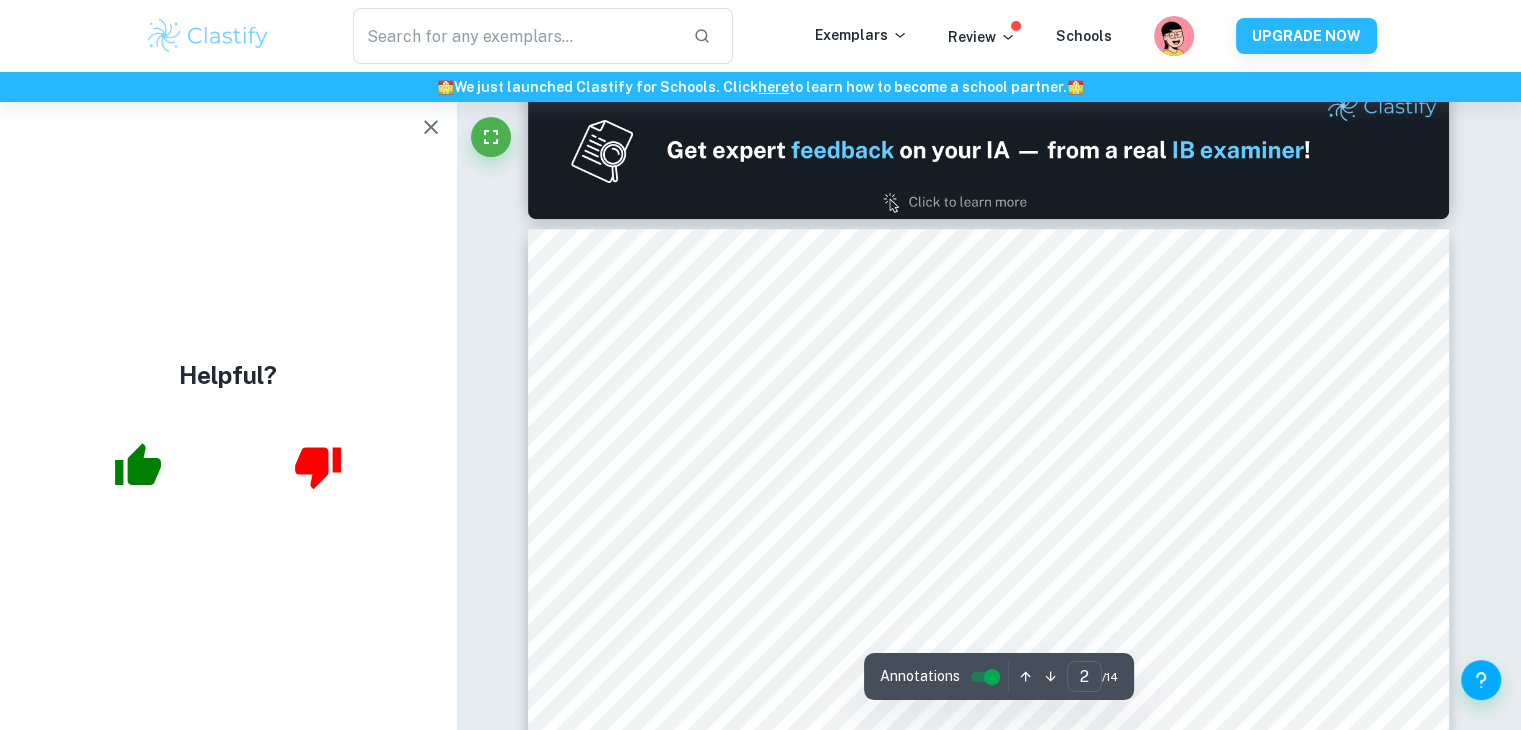 scroll, scrollTop: 1354, scrollLeft: 0, axis: vertical 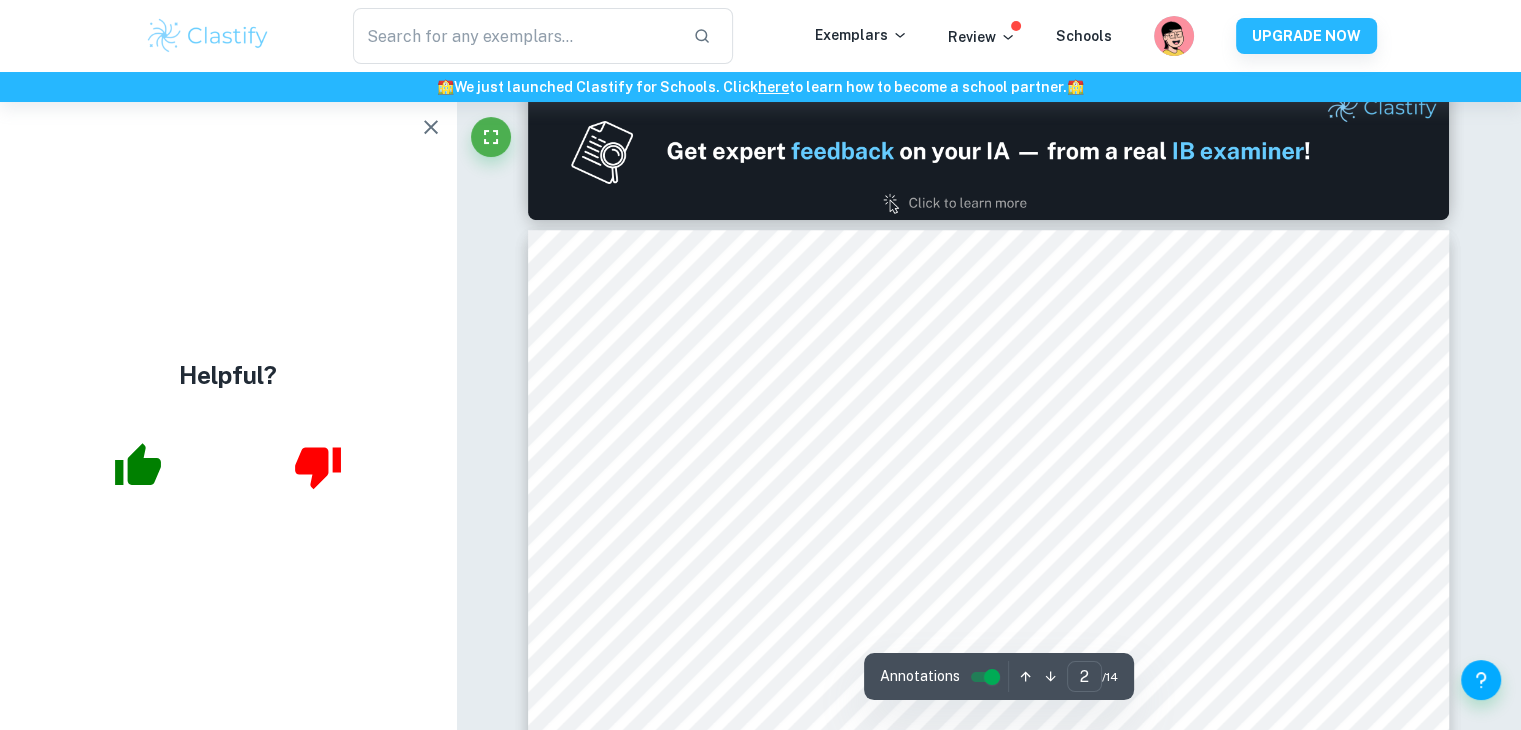 click 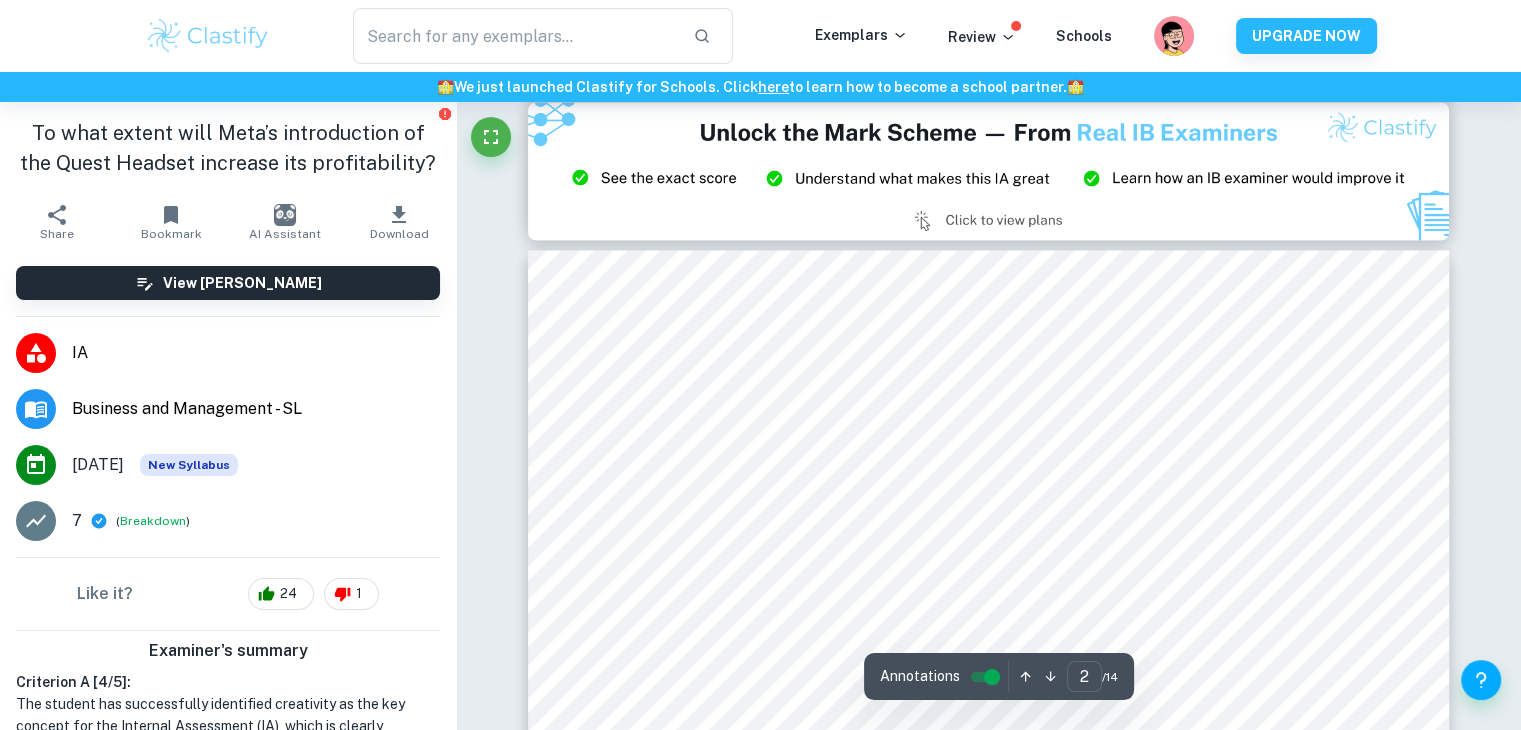 type on "3" 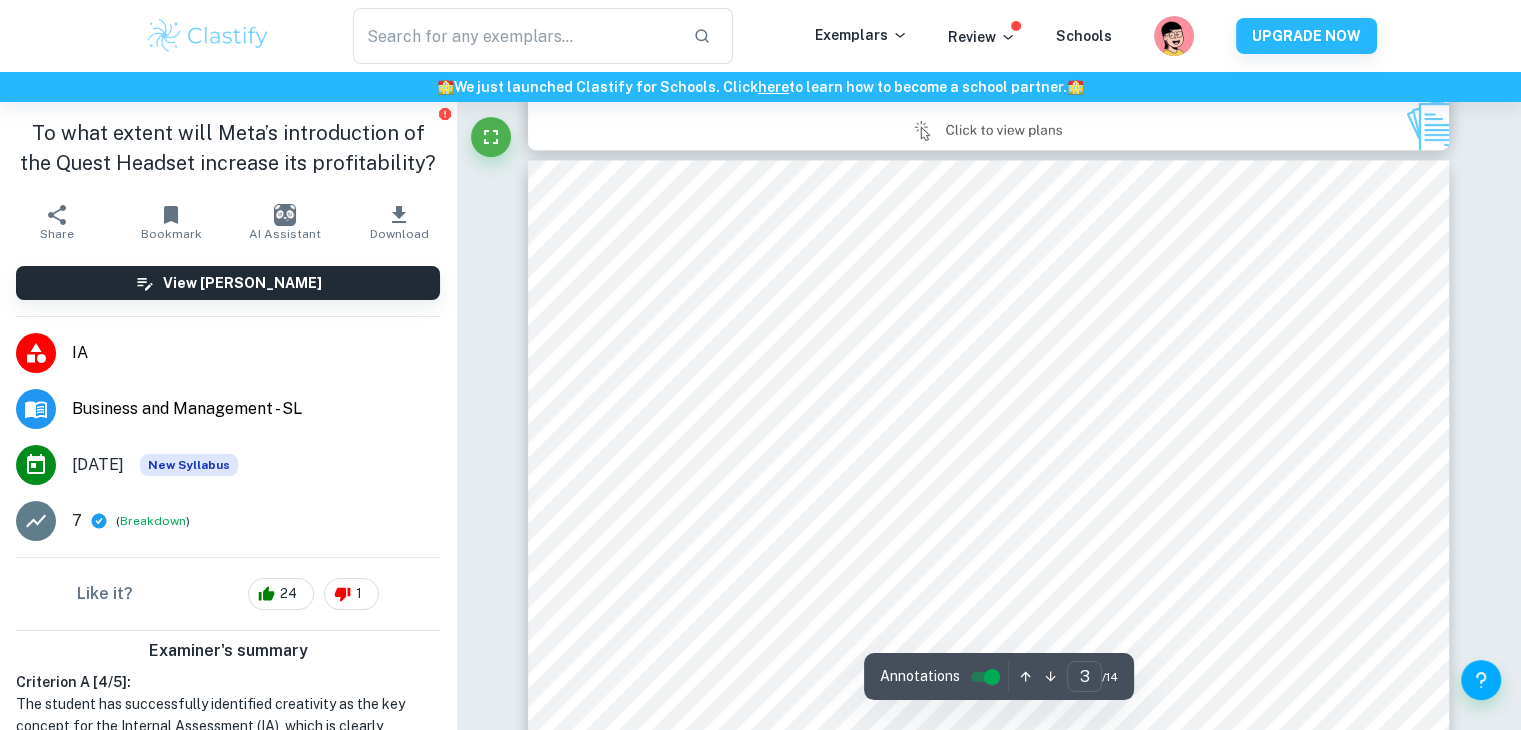 scroll, scrollTop: 3015, scrollLeft: 0, axis: vertical 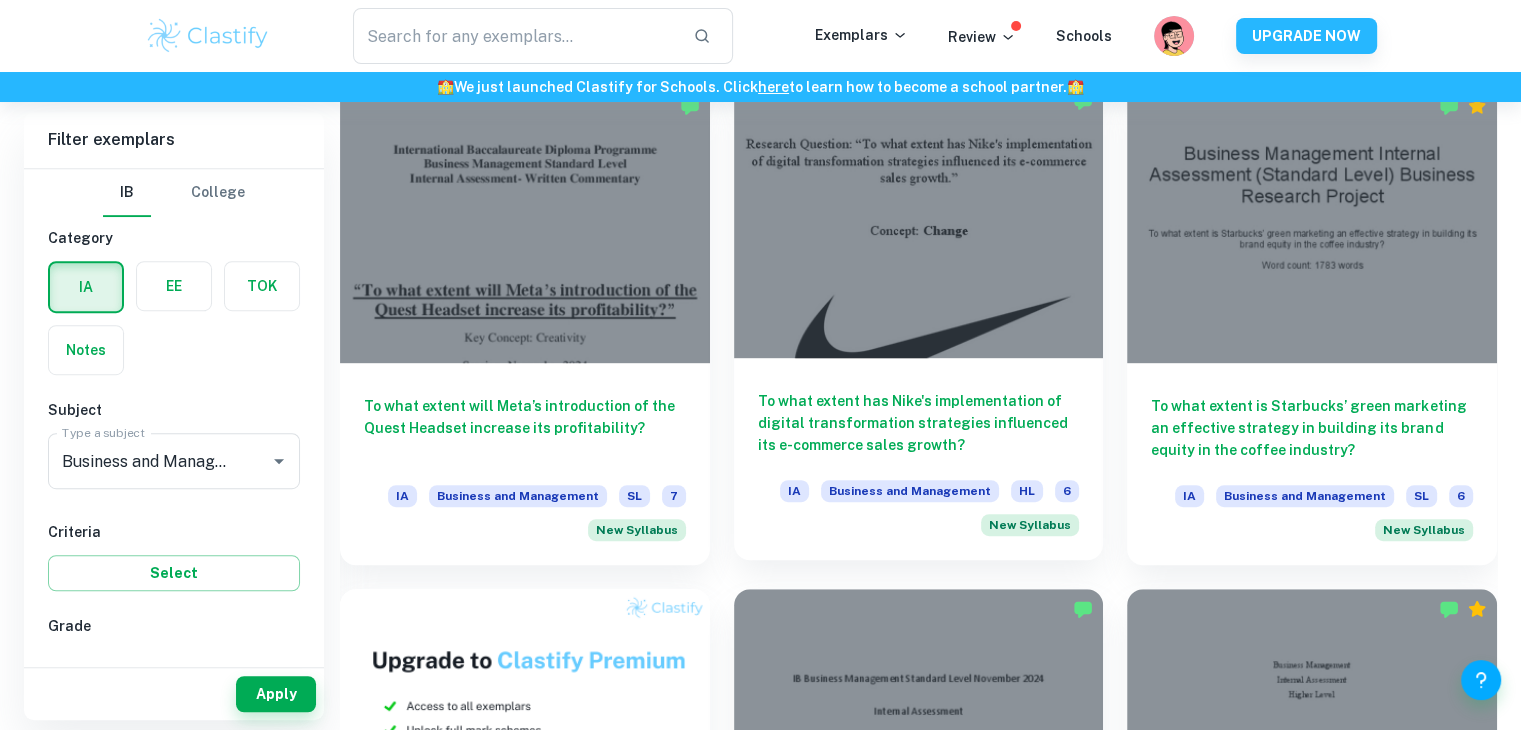 click at bounding box center (919, 219) 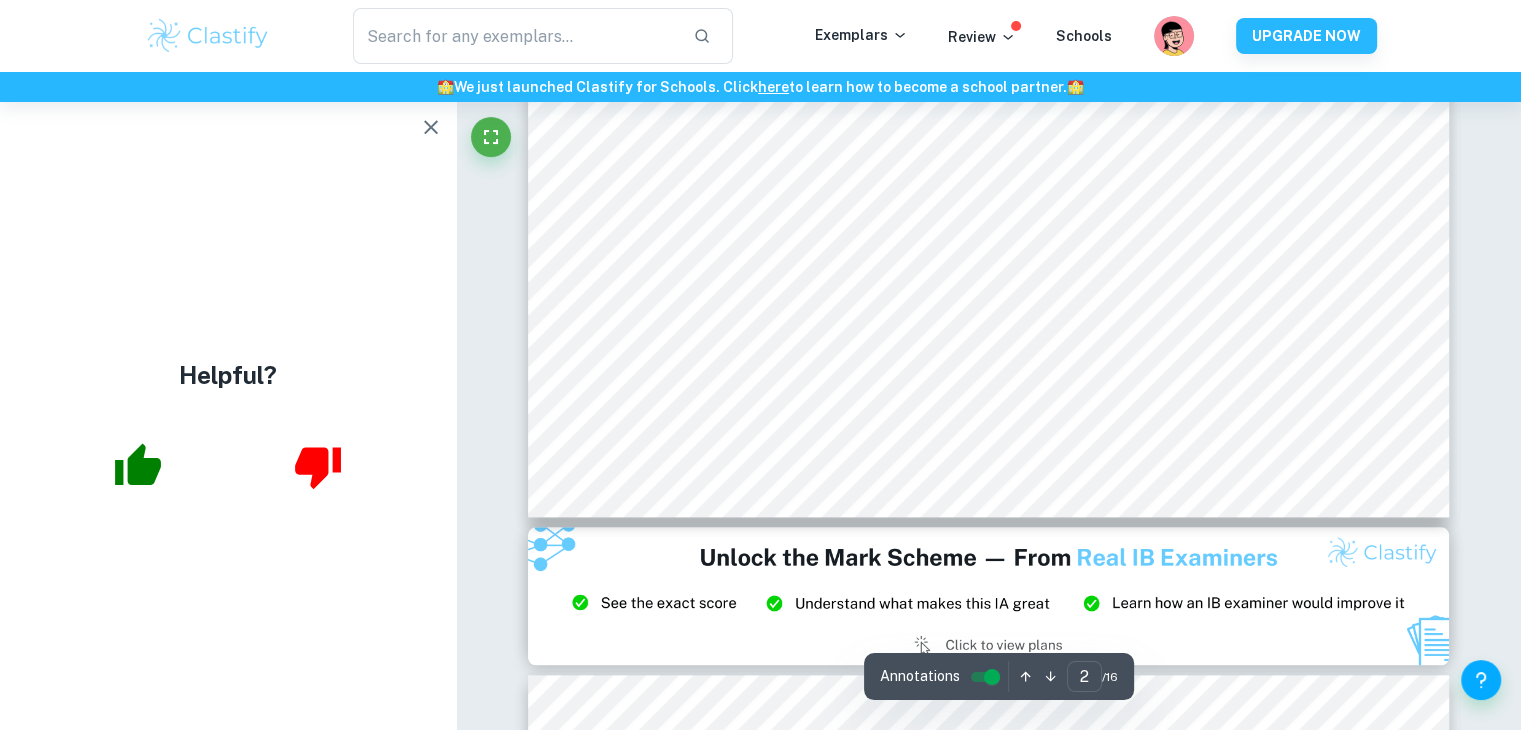 scroll, scrollTop: 2056, scrollLeft: 0, axis: vertical 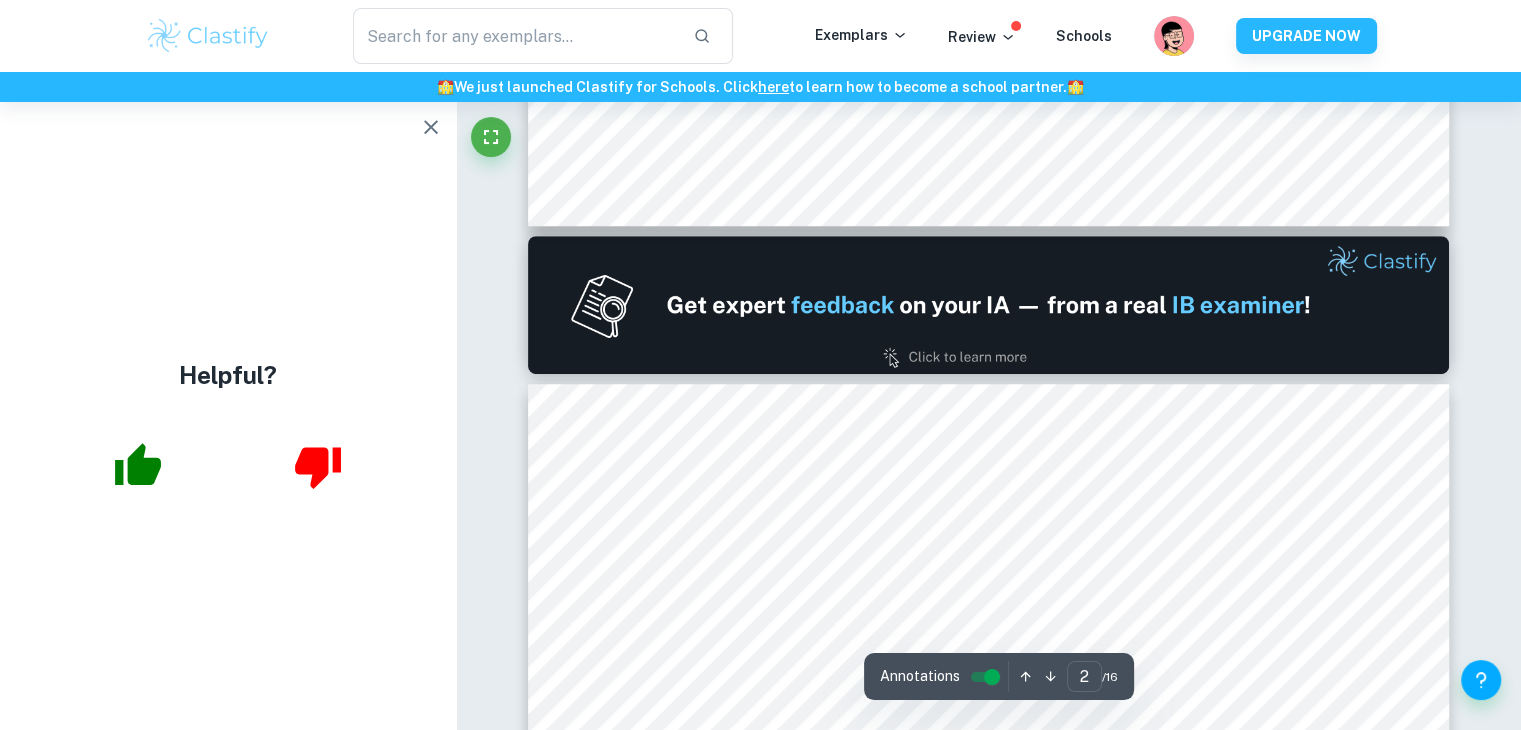 type on "1" 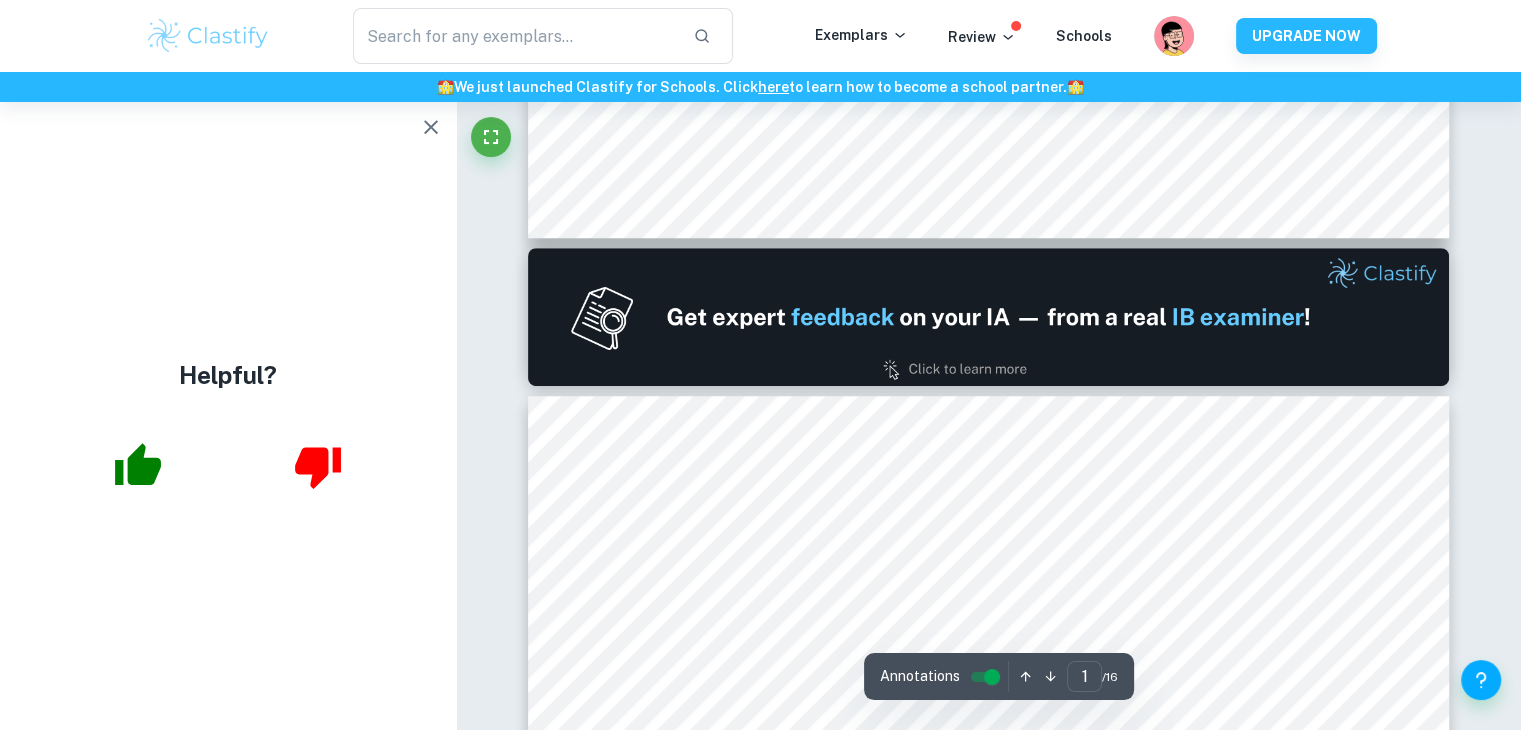 scroll, scrollTop: 1068, scrollLeft: 0, axis: vertical 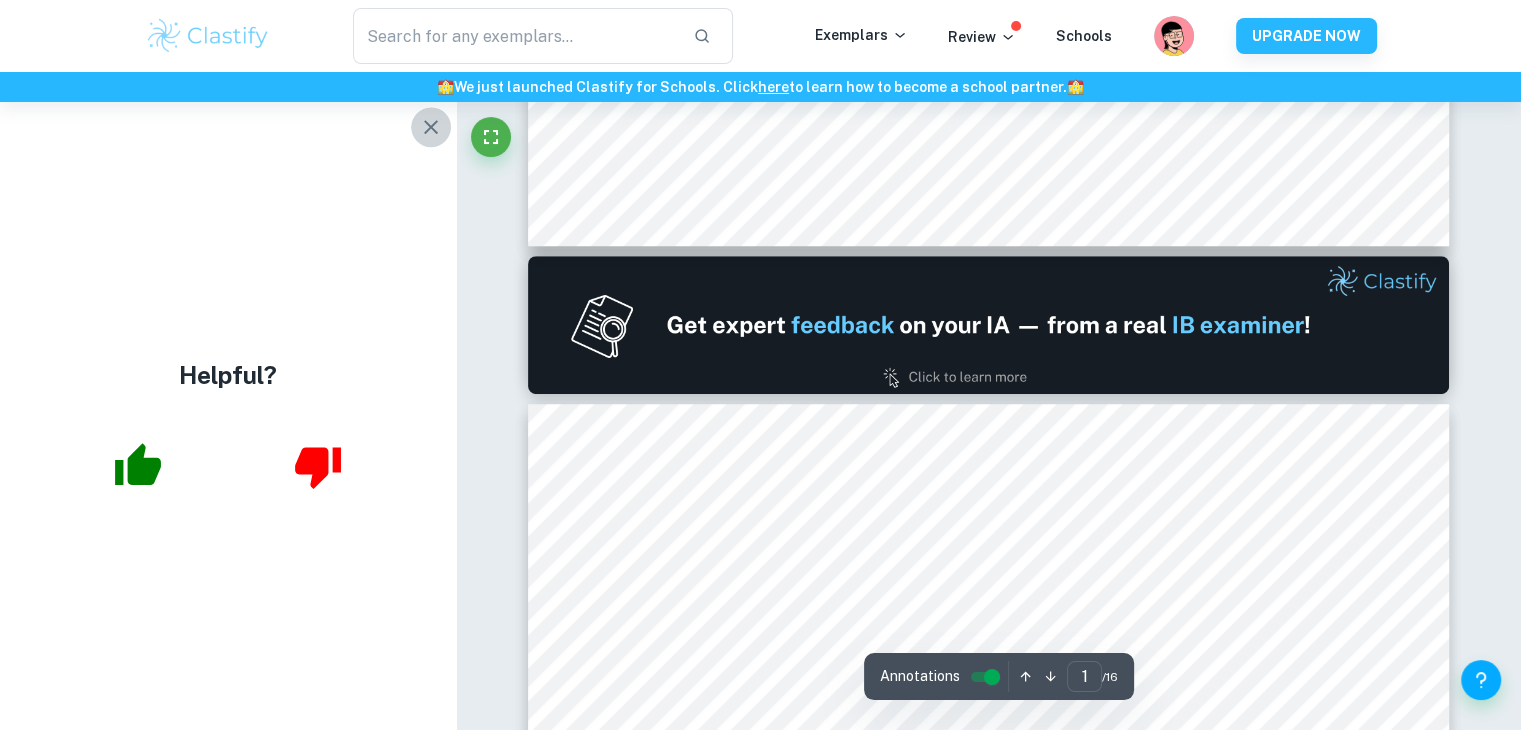 click 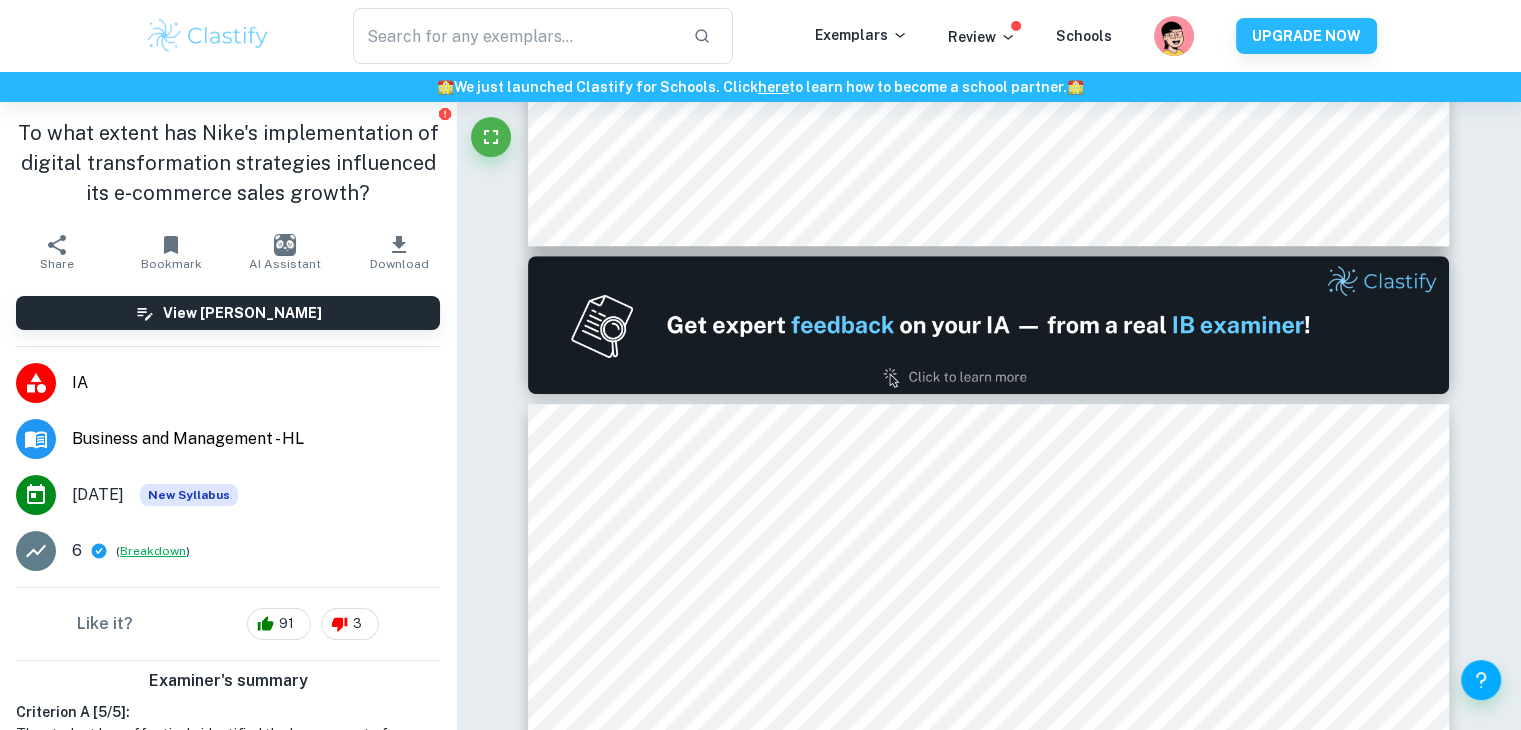 click on "Breakdown" at bounding box center [153, 551] 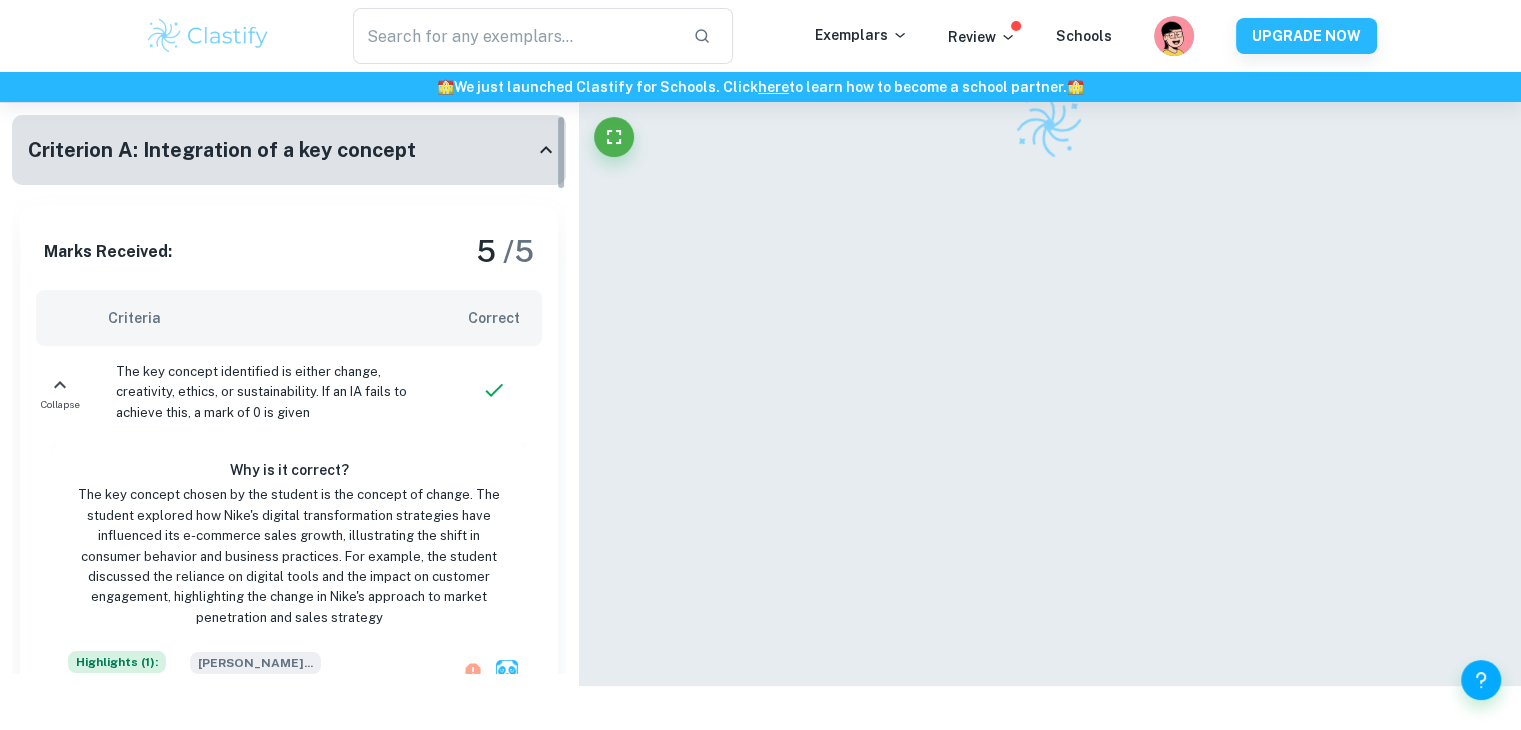 scroll, scrollTop: 102, scrollLeft: 0, axis: vertical 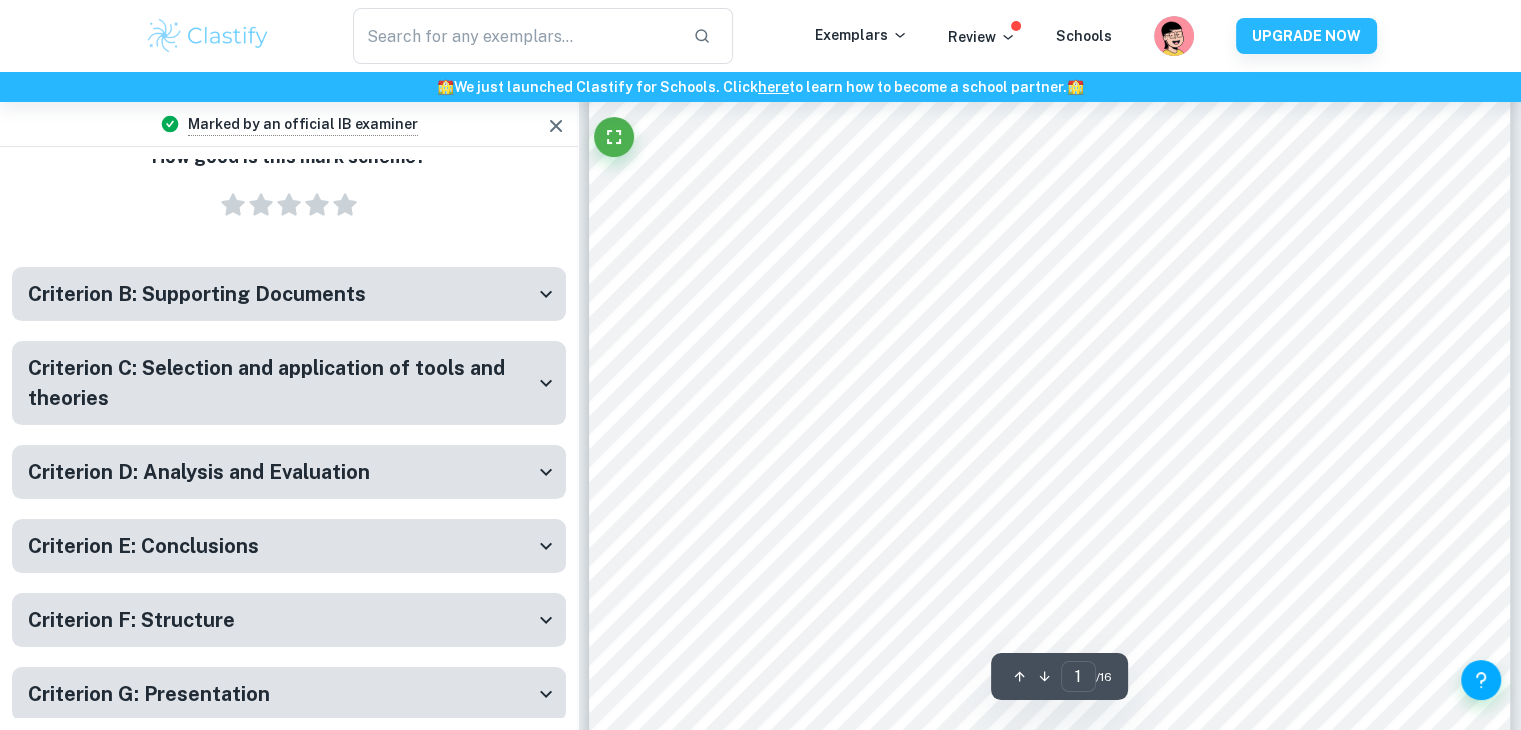 click on "Criterion B: Supporting Documents" at bounding box center [197, 294] 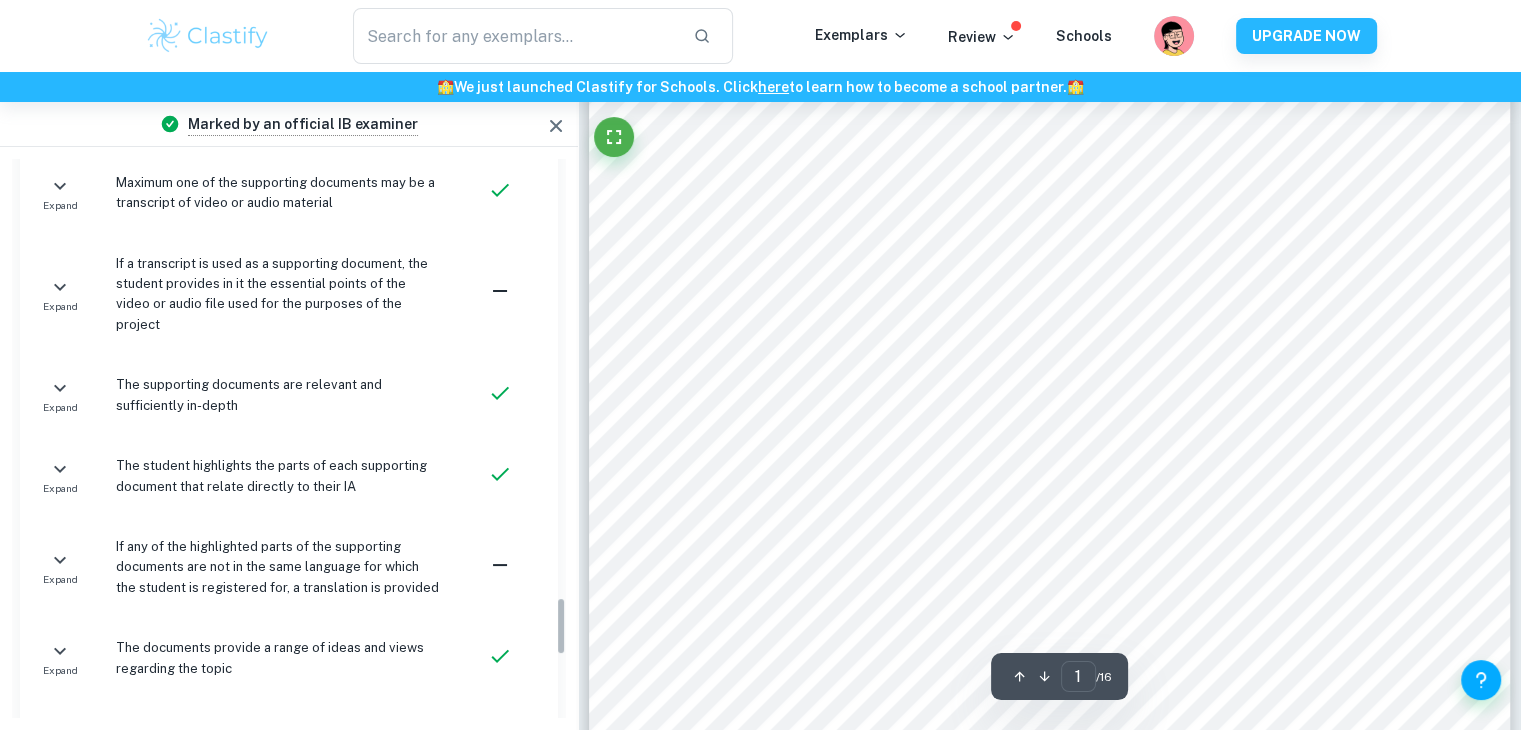 scroll, scrollTop: 4201, scrollLeft: 0, axis: vertical 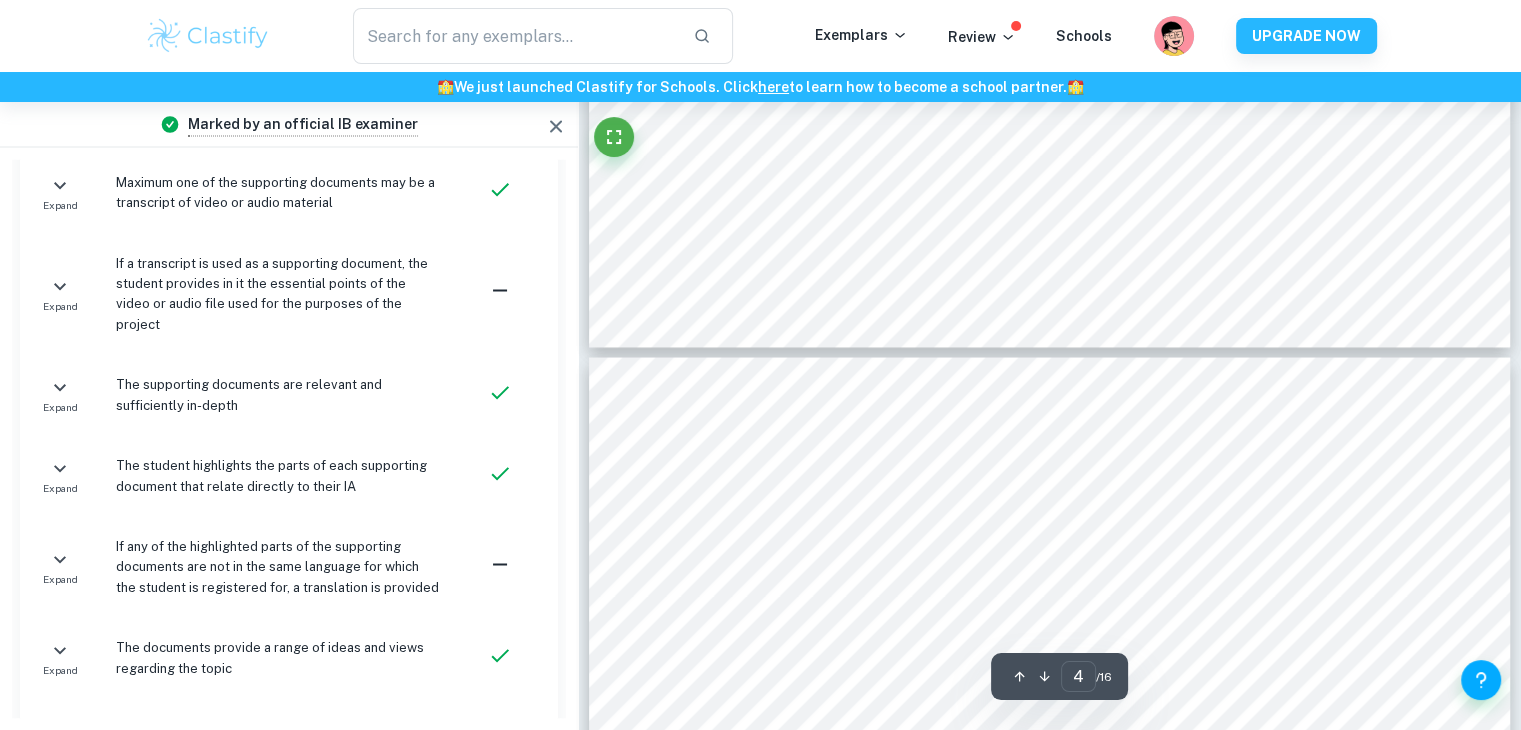 type on "3" 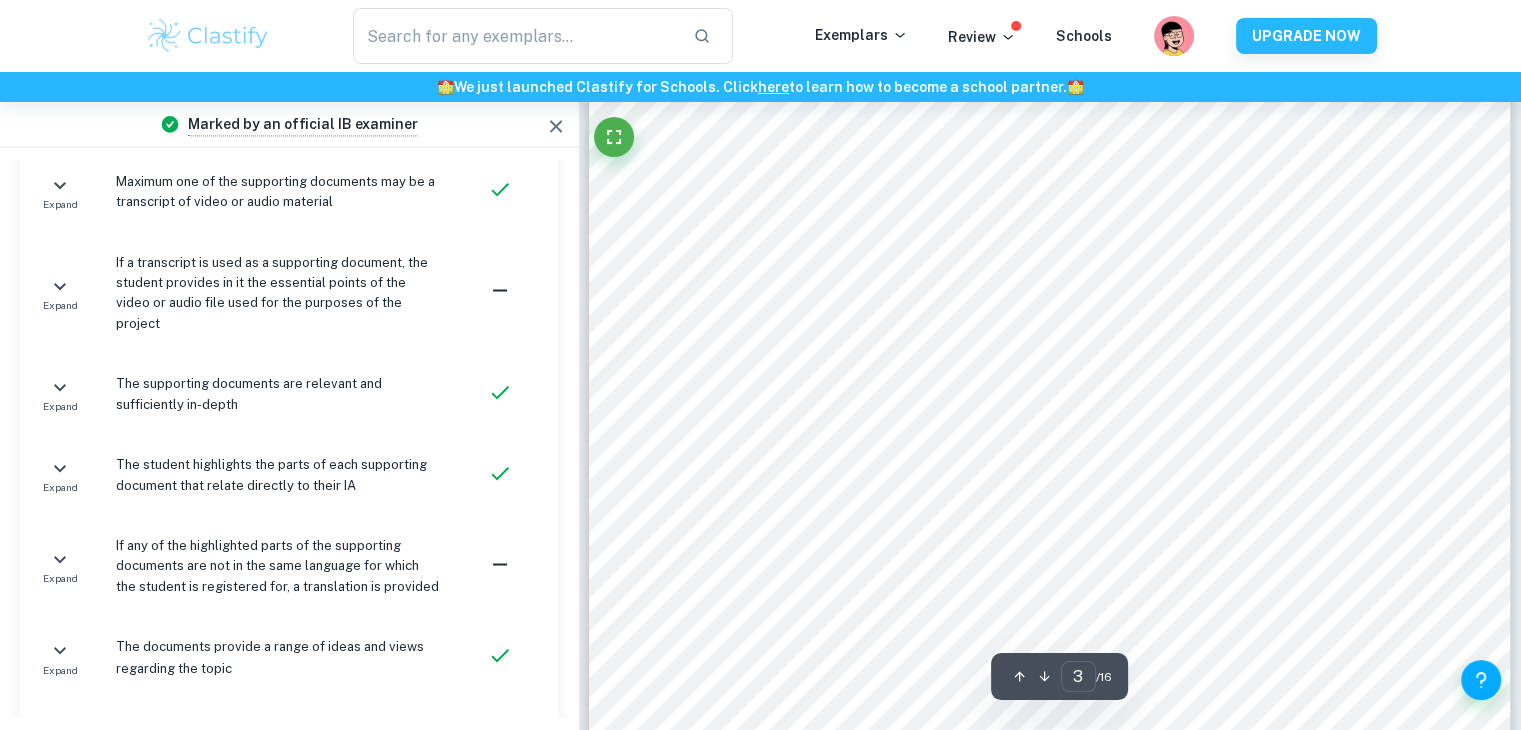 scroll, scrollTop: 3144, scrollLeft: 0, axis: vertical 